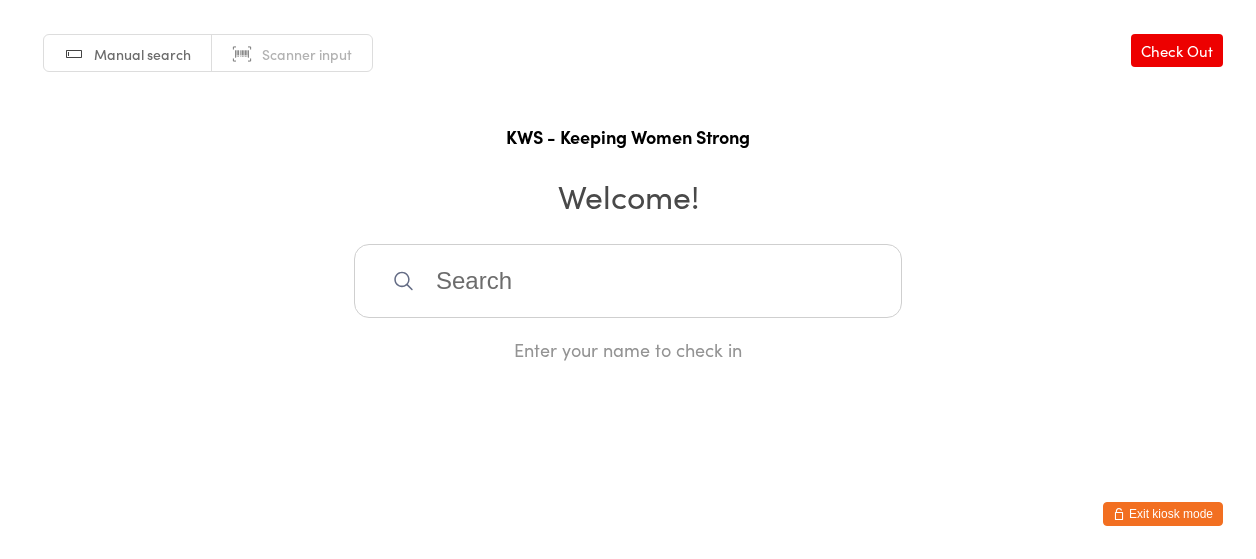 click at bounding box center [628, 281] 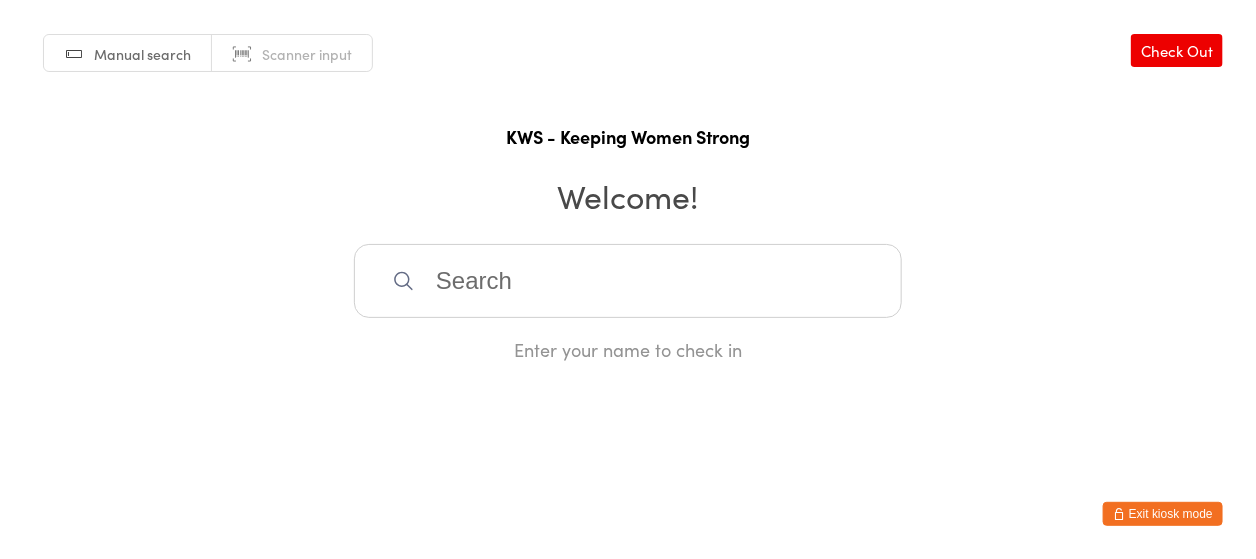 scroll, scrollTop: 0, scrollLeft: 0, axis: both 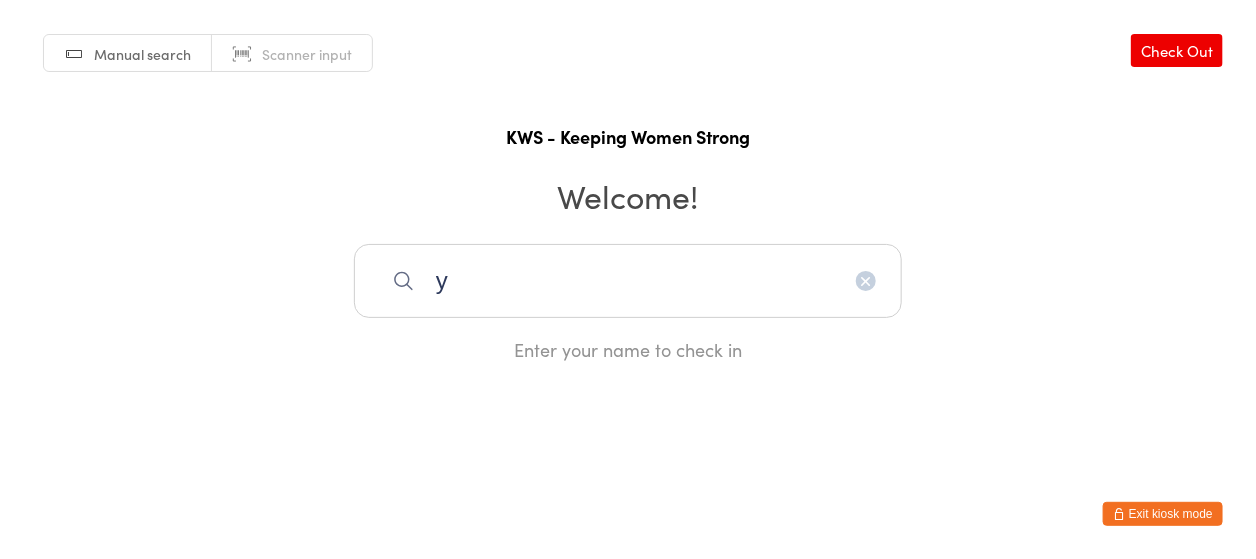 type on "y" 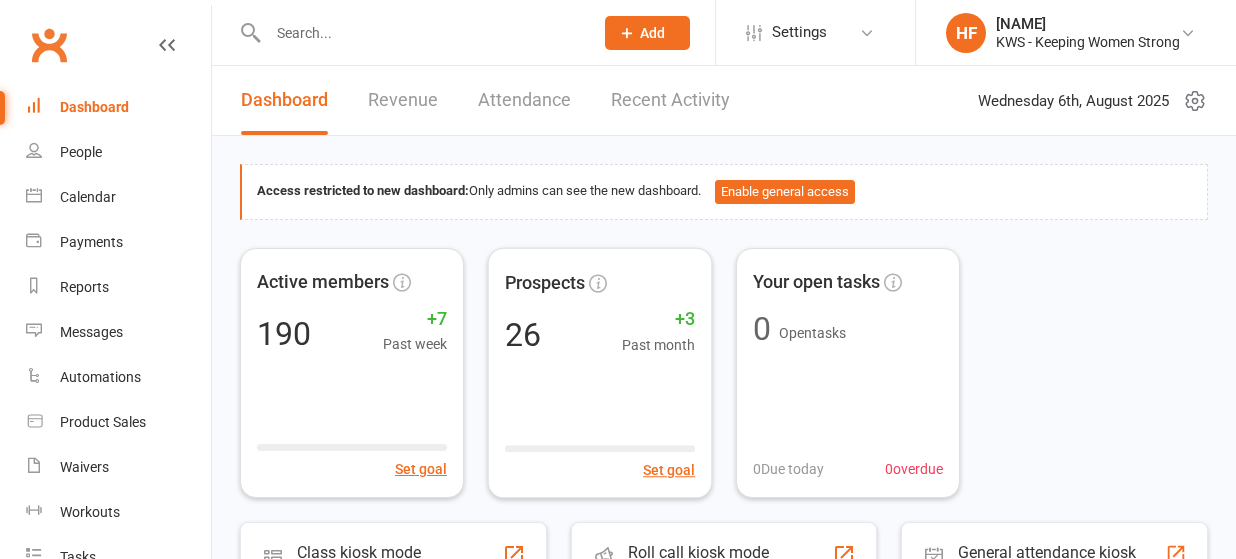 scroll, scrollTop: 0, scrollLeft: 0, axis: both 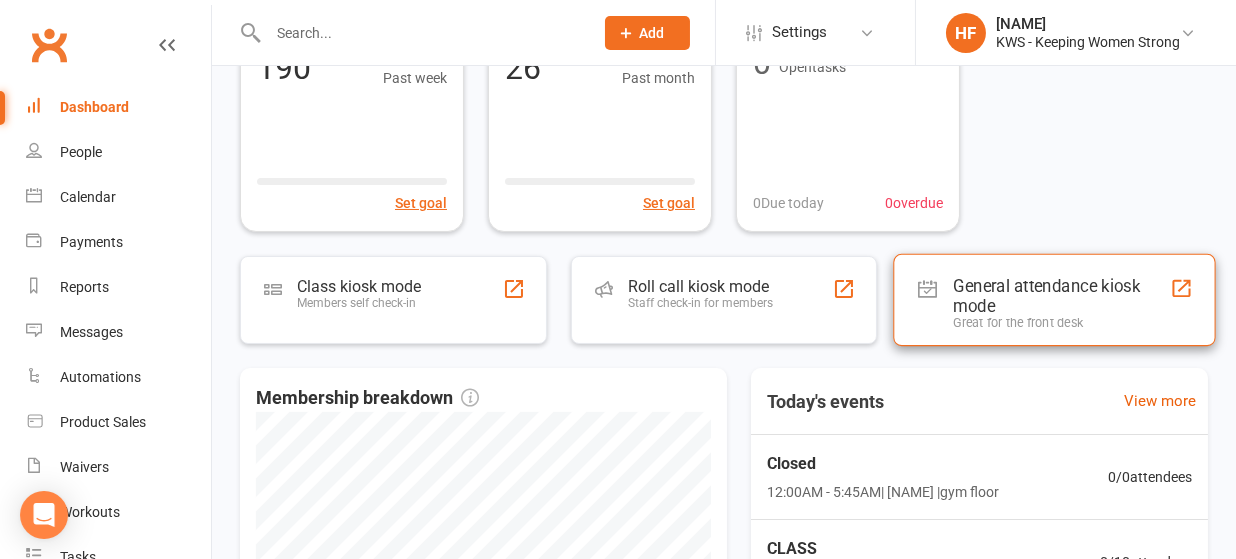 click on "General attendance kiosk mode" at bounding box center [1062, 295] 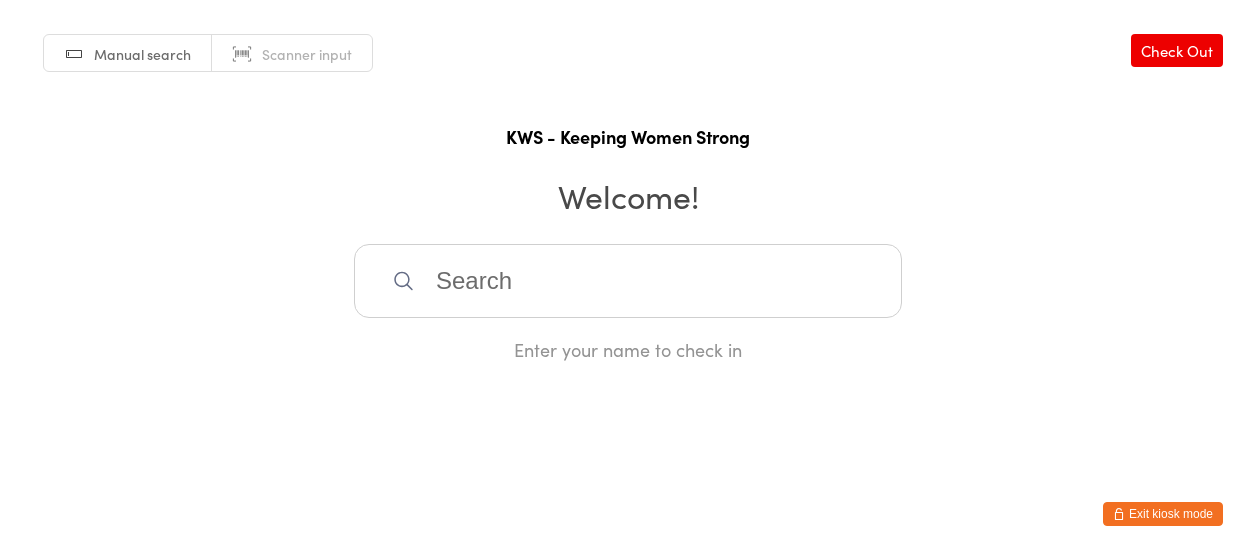 scroll, scrollTop: 0, scrollLeft: 0, axis: both 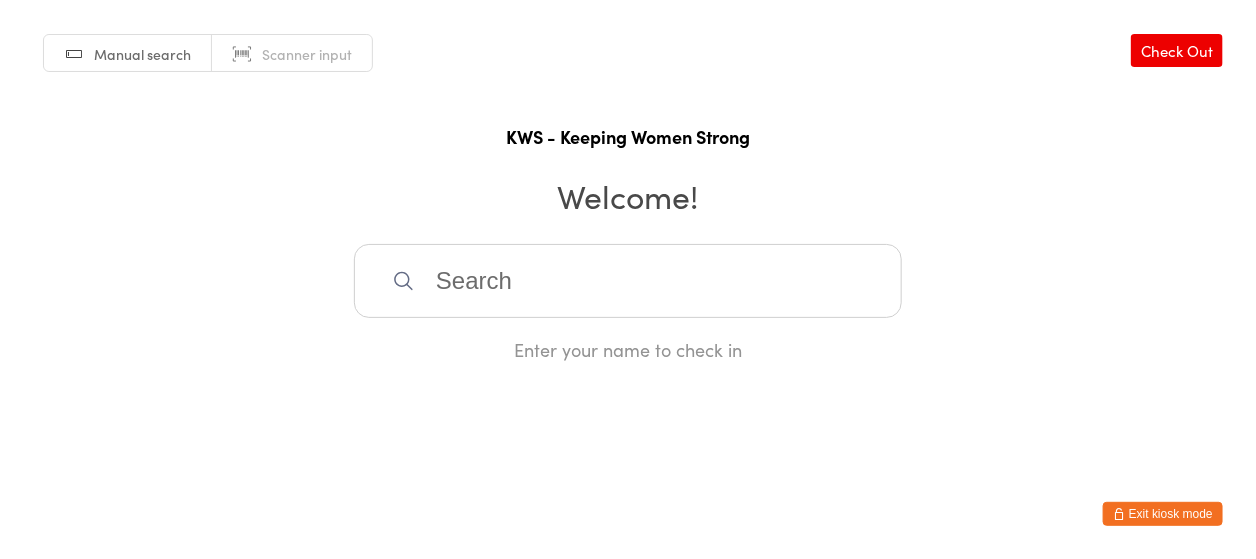 click at bounding box center [628, 281] 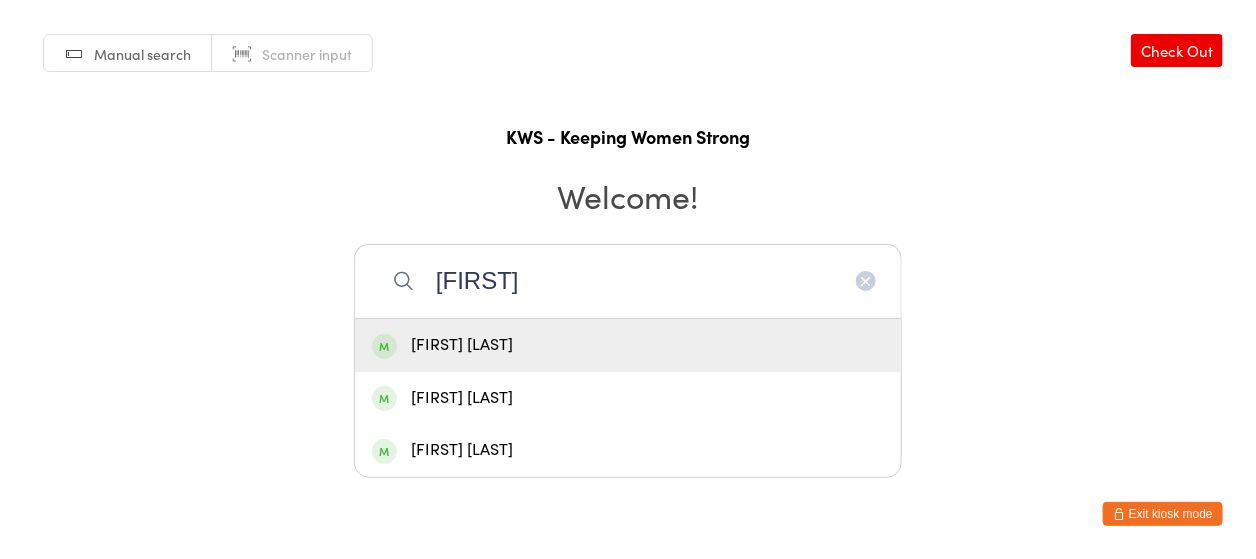 type on "Lija" 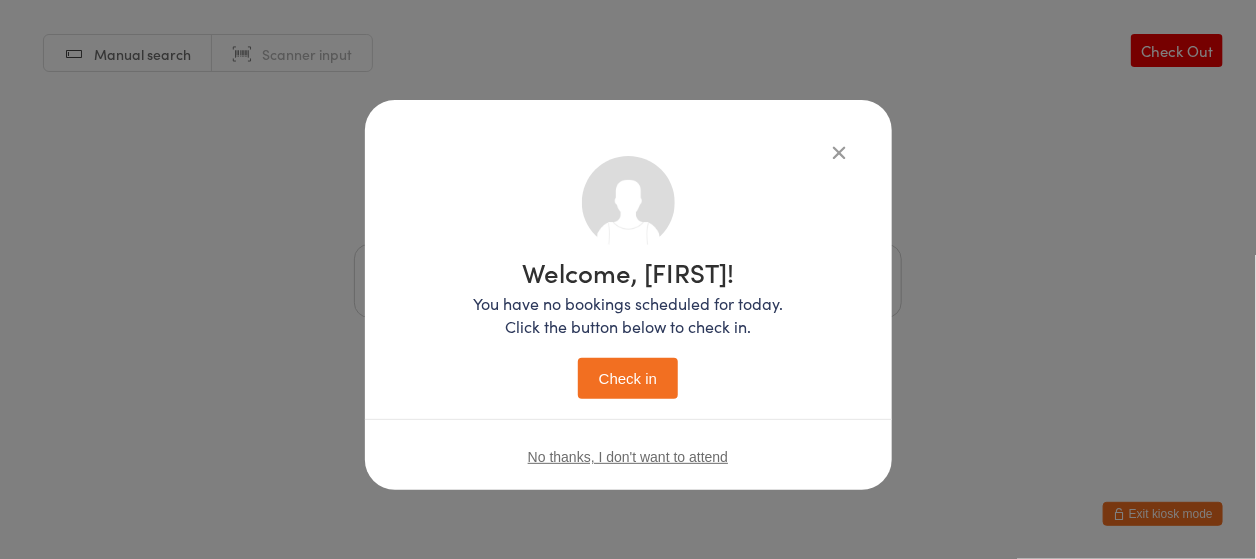click on "Check in" at bounding box center [628, 378] 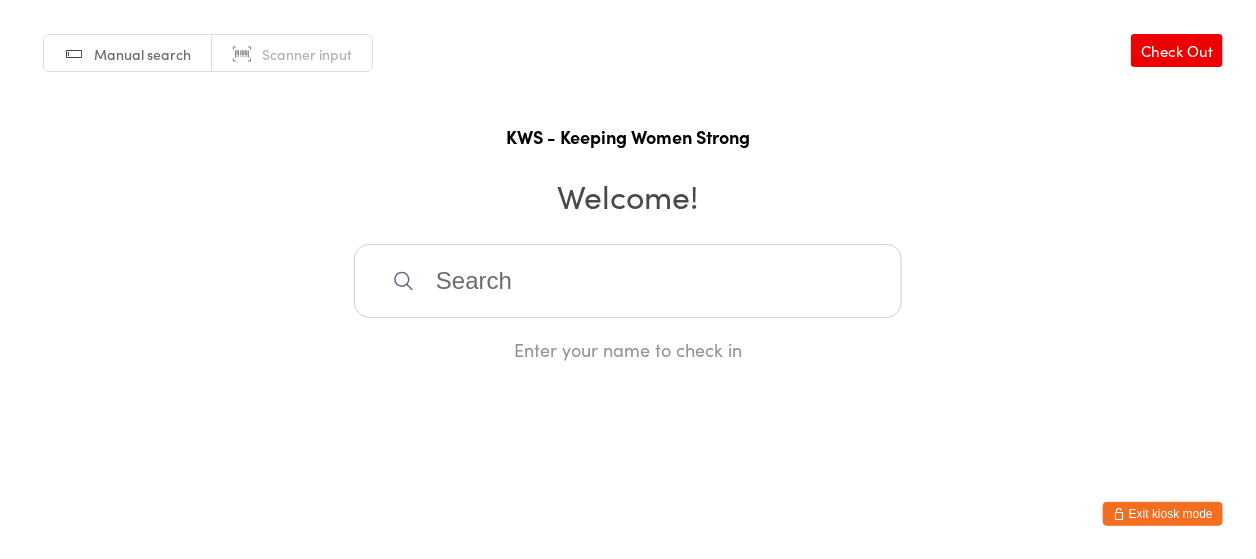 click at bounding box center (628, 281) 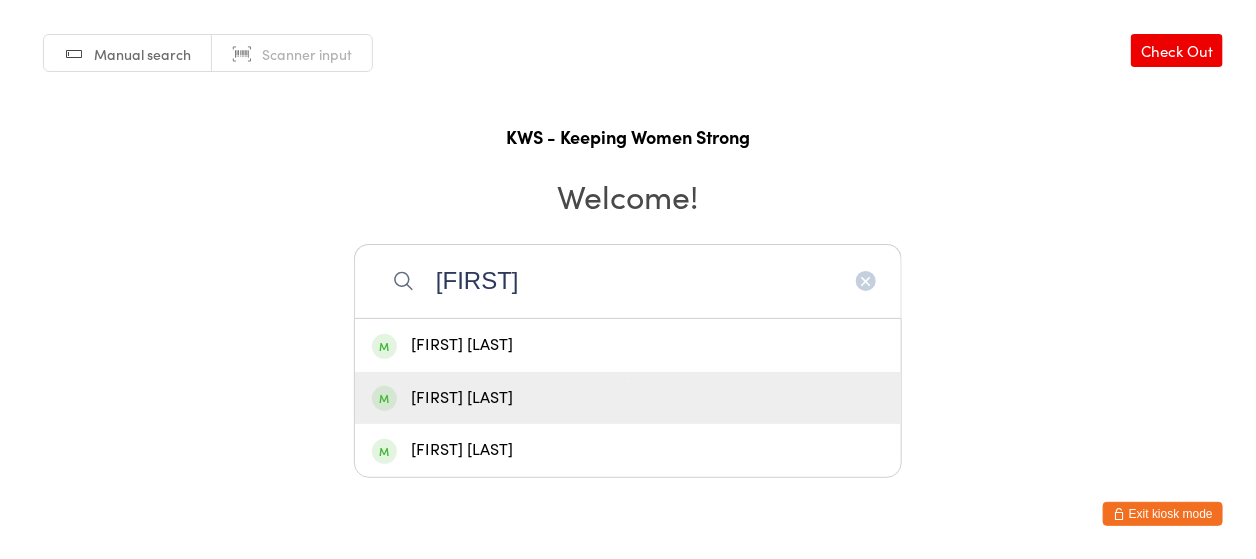 type on "Faye" 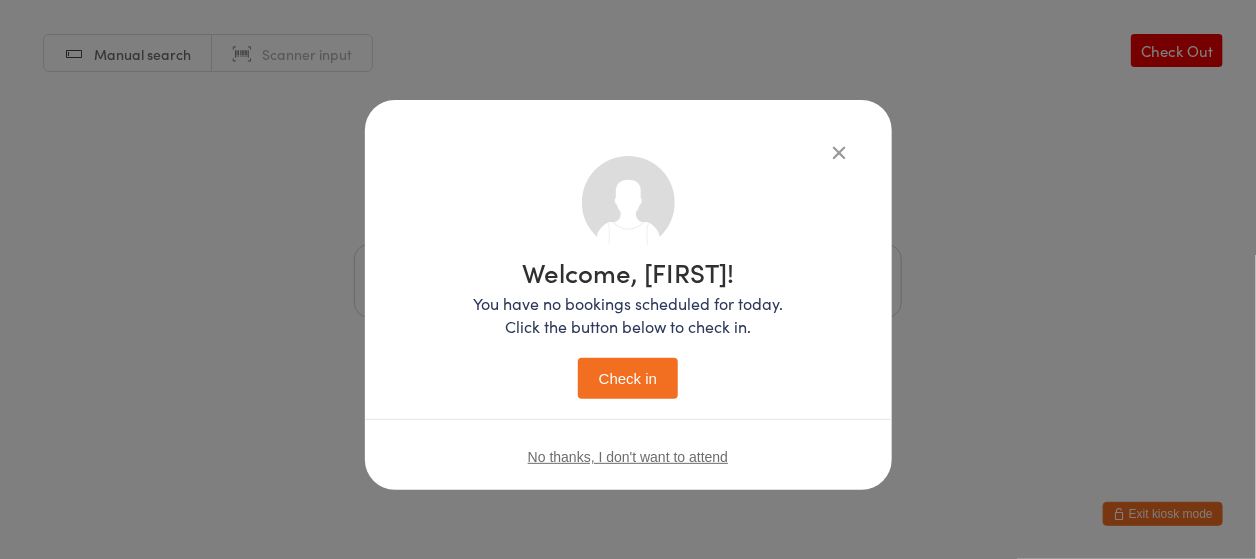 click on "Check in" at bounding box center [628, 378] 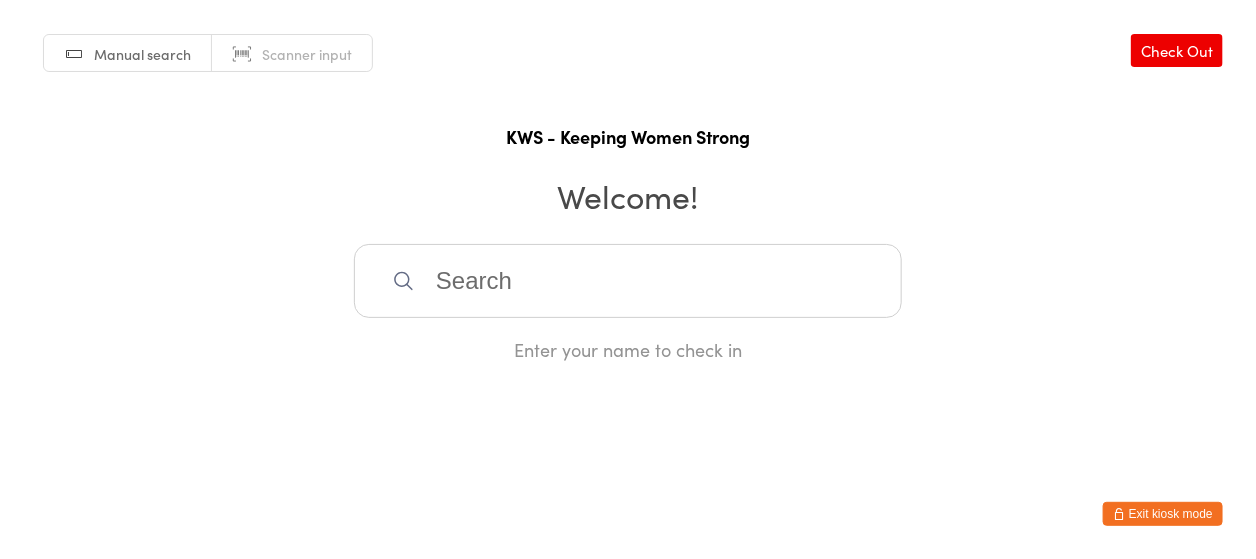 click at bounding box center (628, 281) 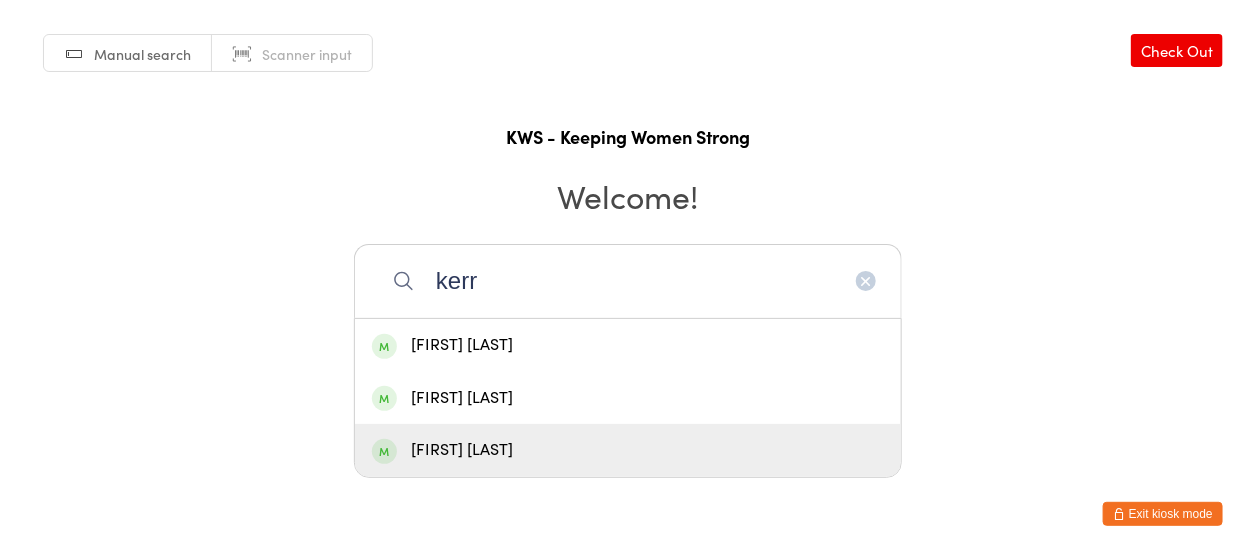 type on "kerr" 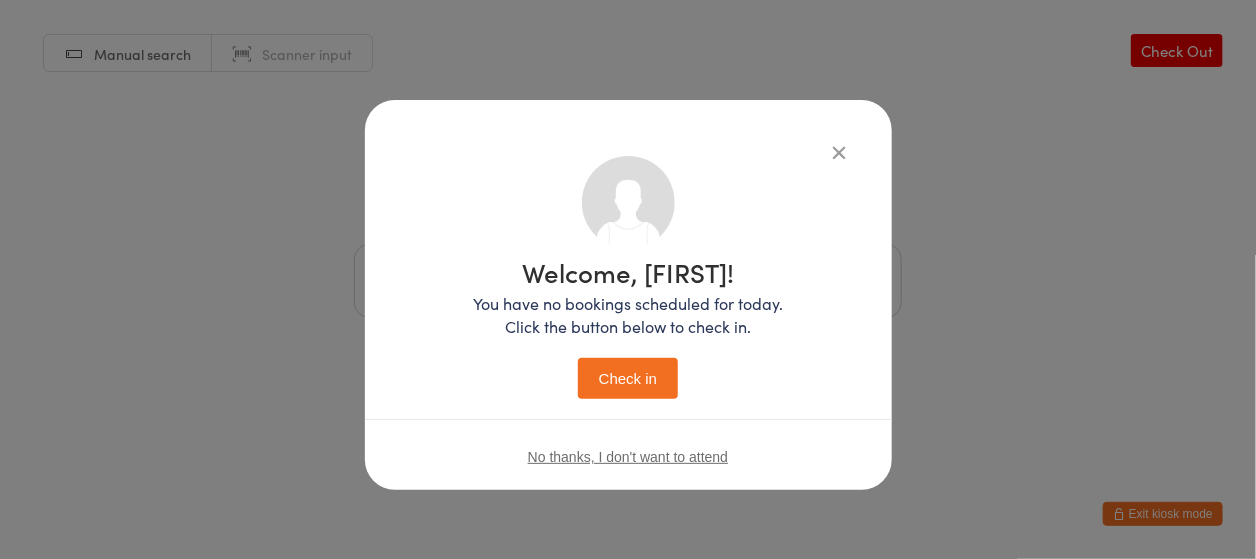 click on "Check in" at bounding box center (628, 378) 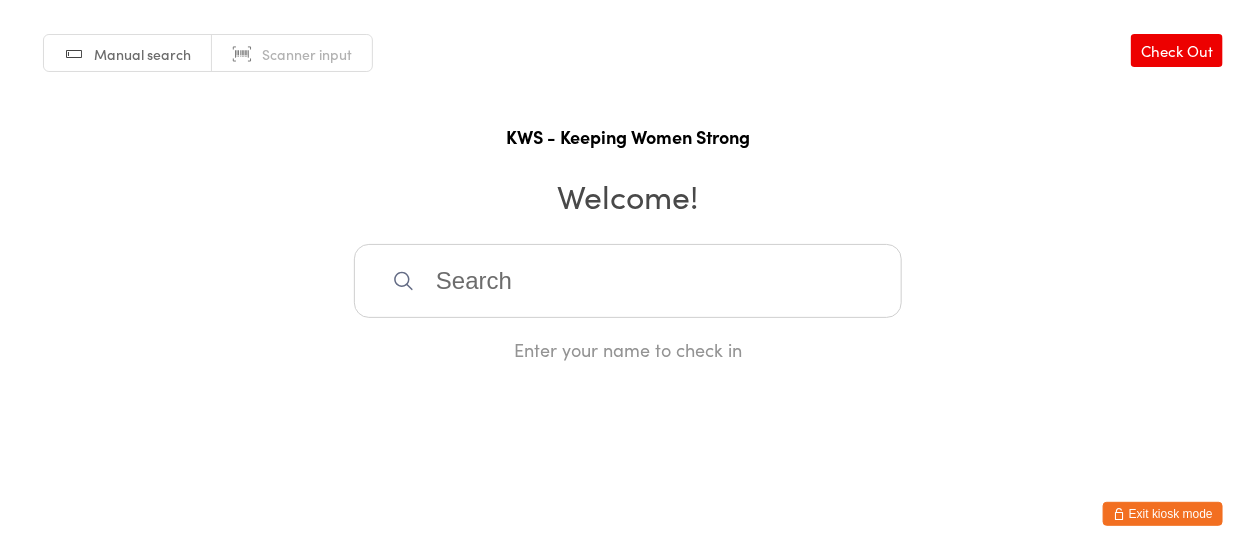 click at bounding box center [628, 281] 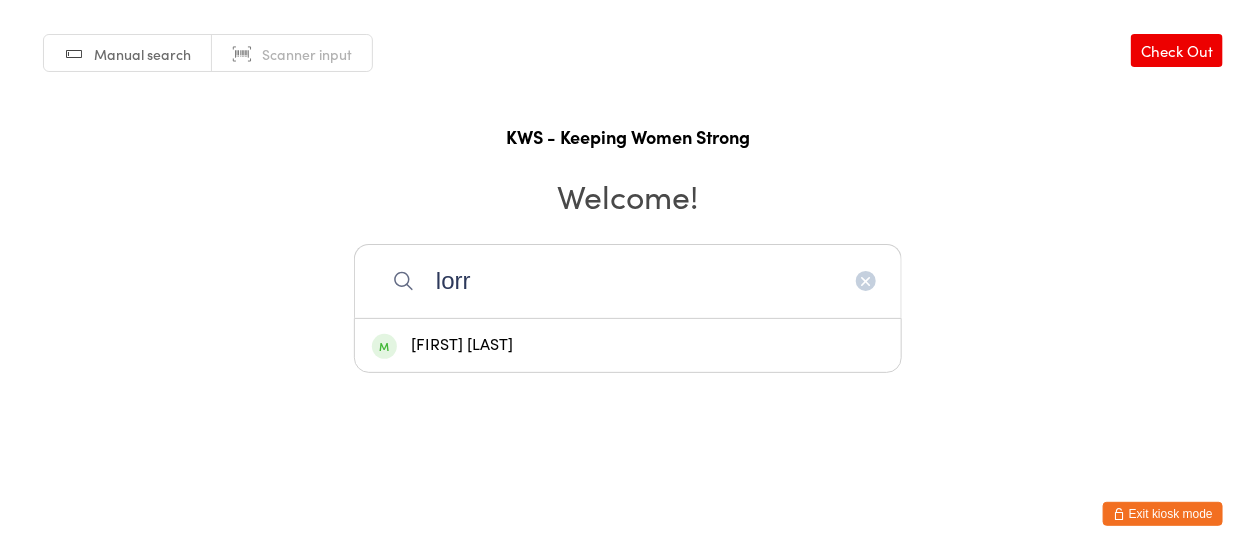 type on "lorr" 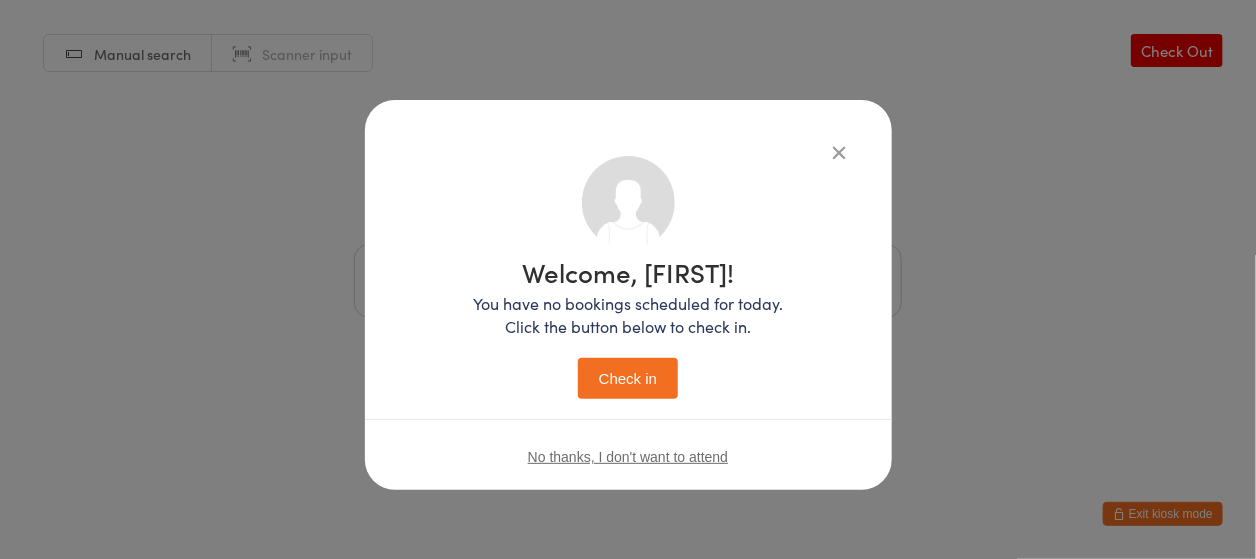 click on "Check in" at bounding box center (628, 378) 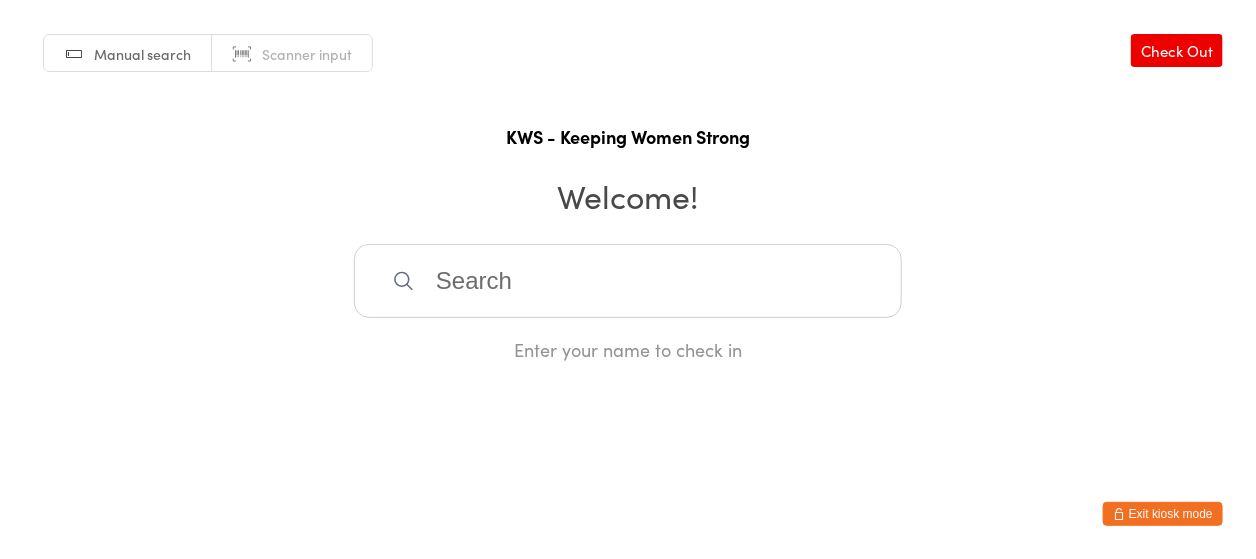 click at bounding box center [628, 281] 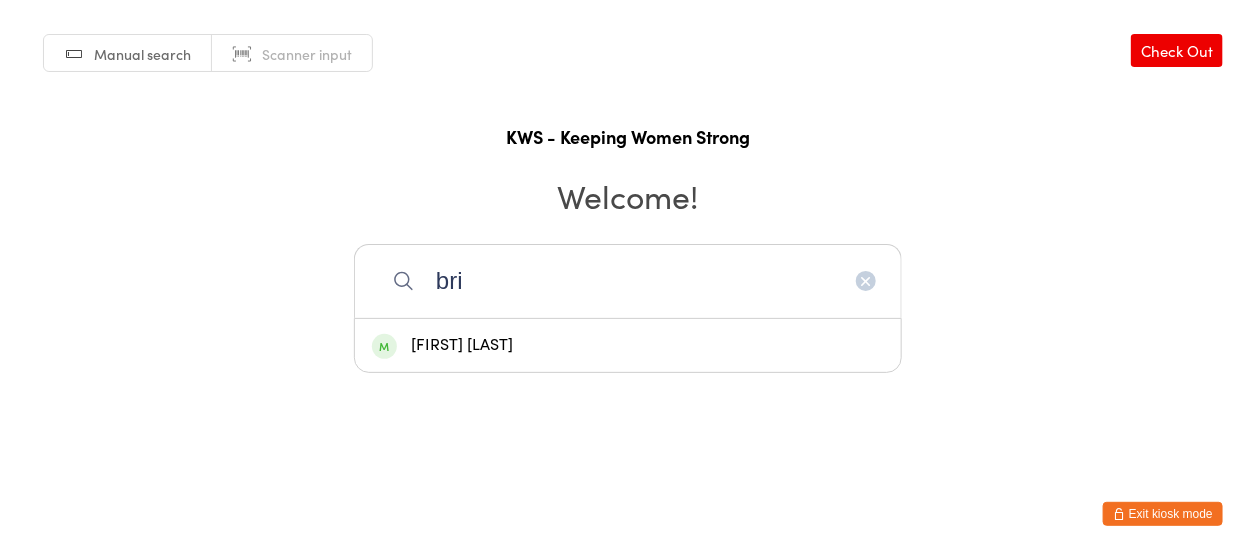 type on "bri" 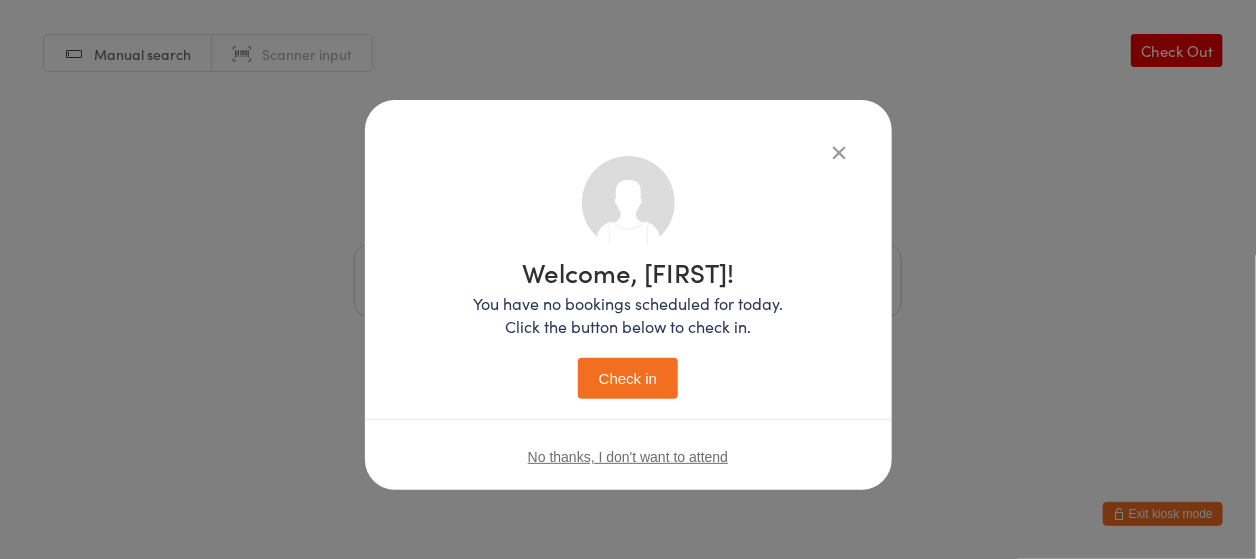 click on "Check in" at bounding box center [628, 378] 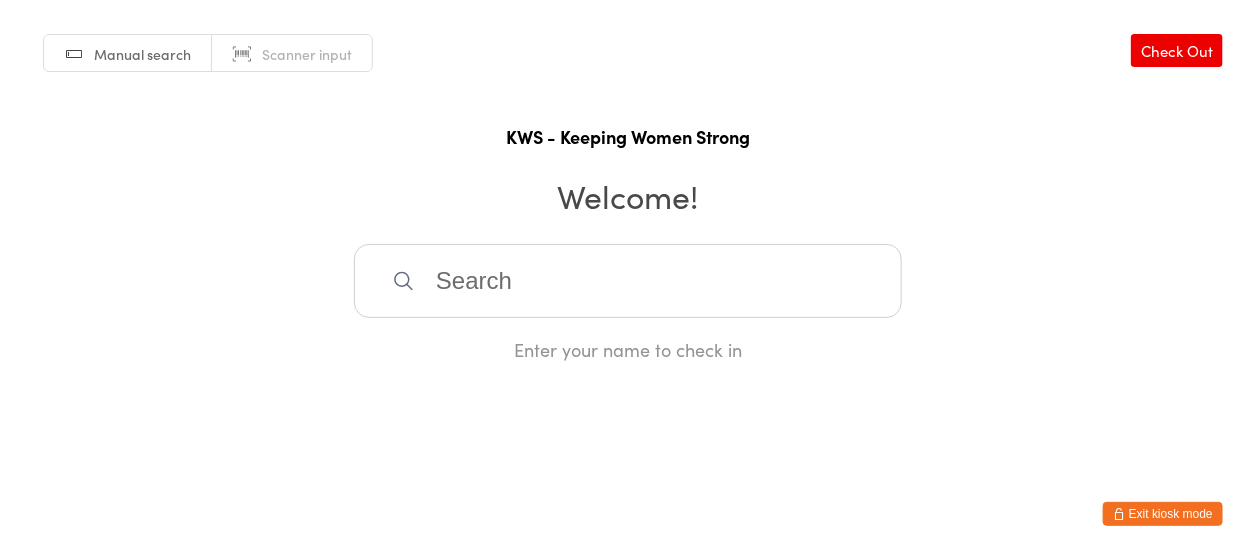 click at bounding box center [628, 281] 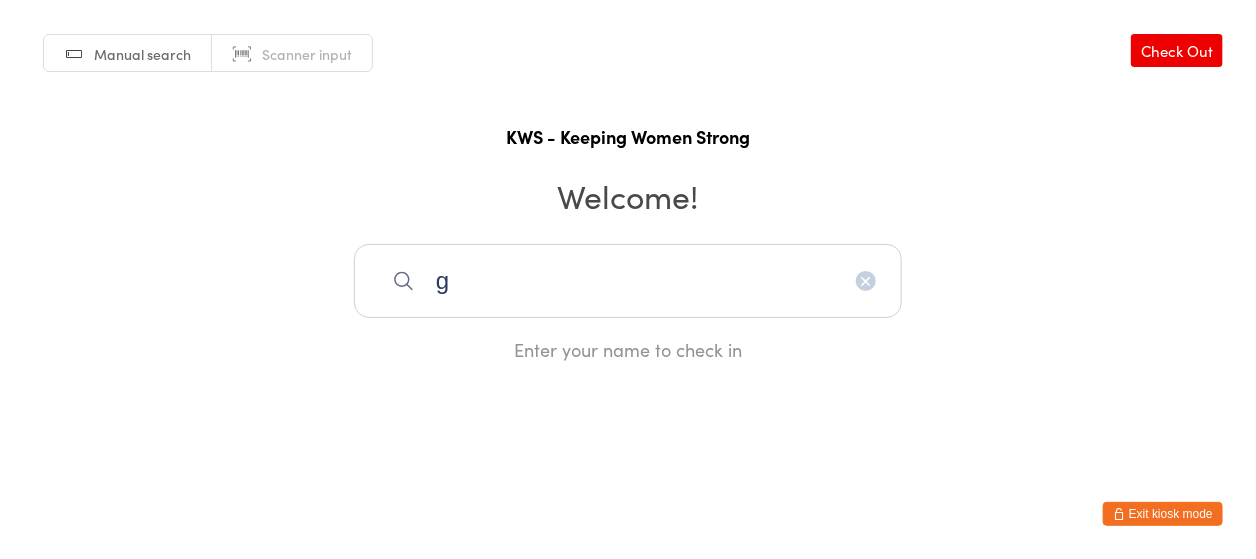 type on "gw" 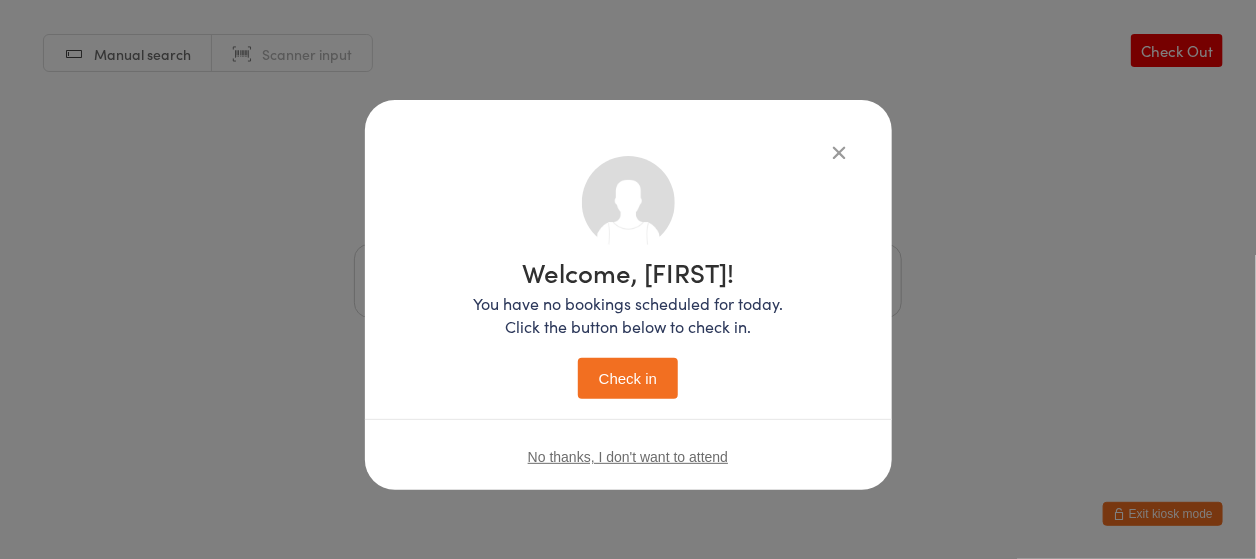click on "Check in" at bounding box center (628, 378) 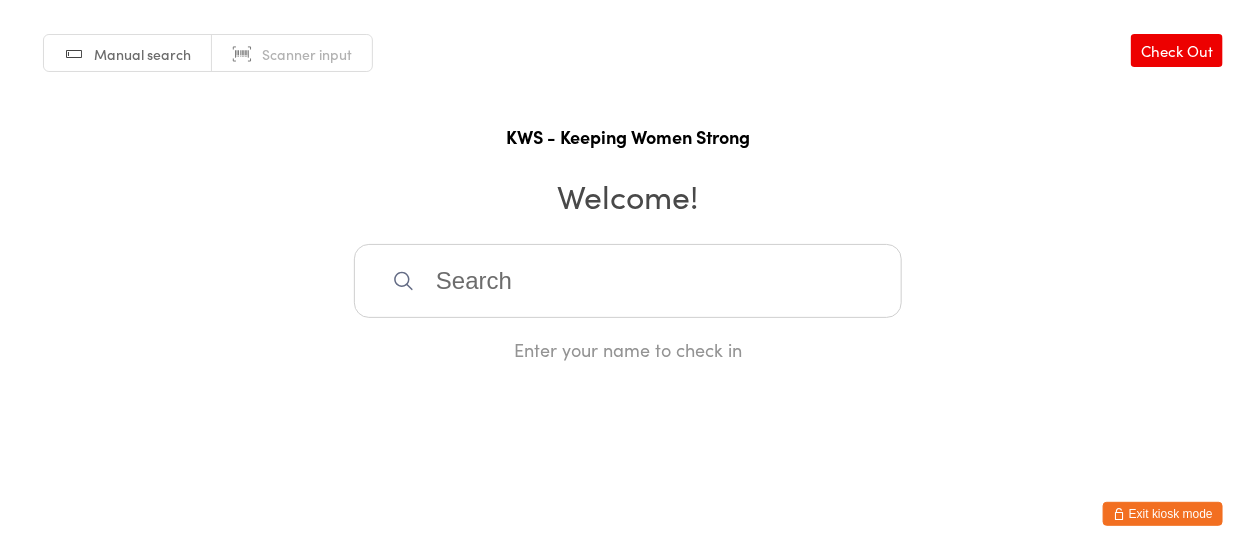 click at bounding box center [628, 281] 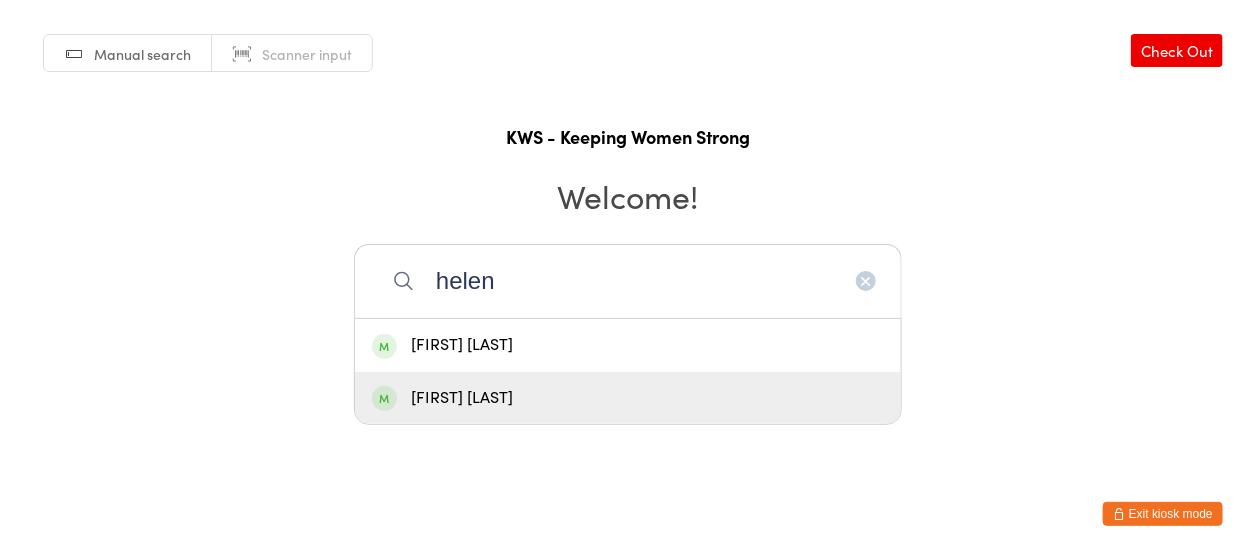 type on "helen" 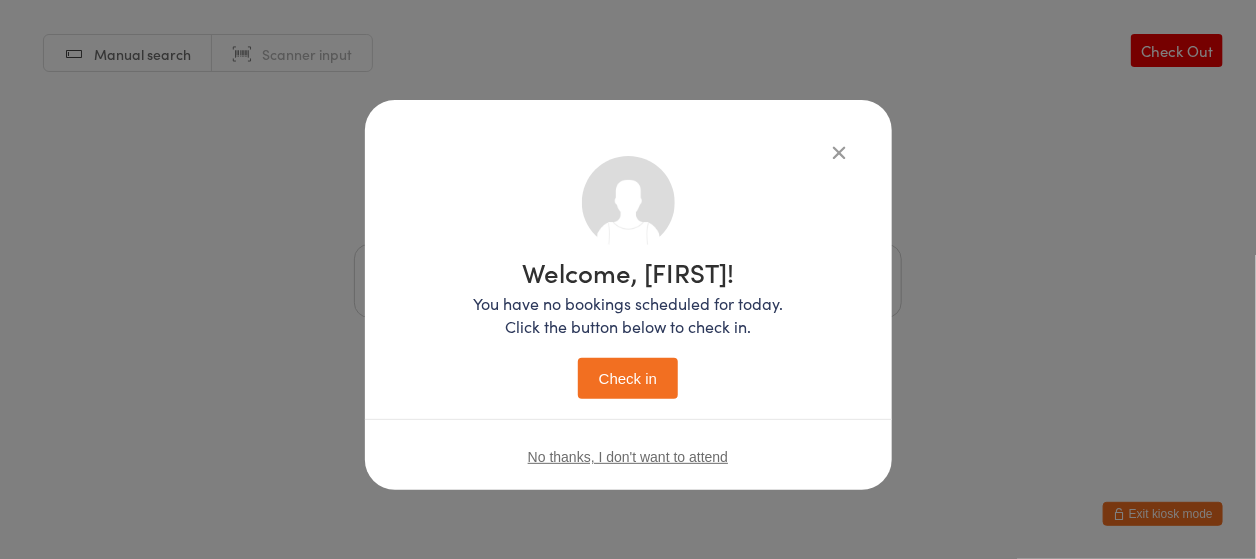click on "Check in" at bounding box center [628, 378] 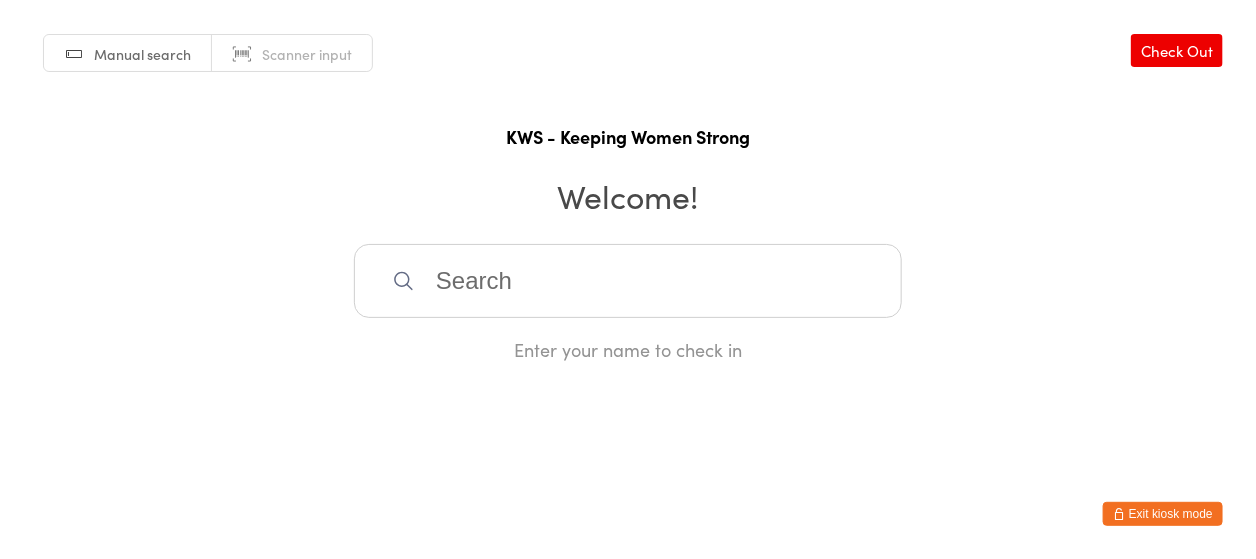 click at bounding box center (628, 281) 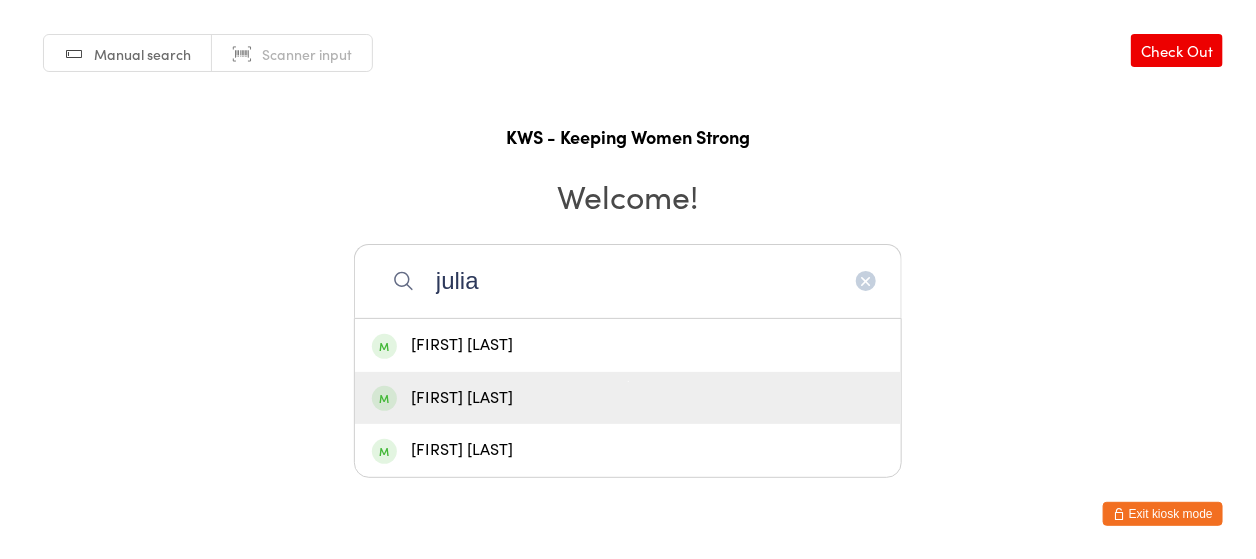 type on "julia" 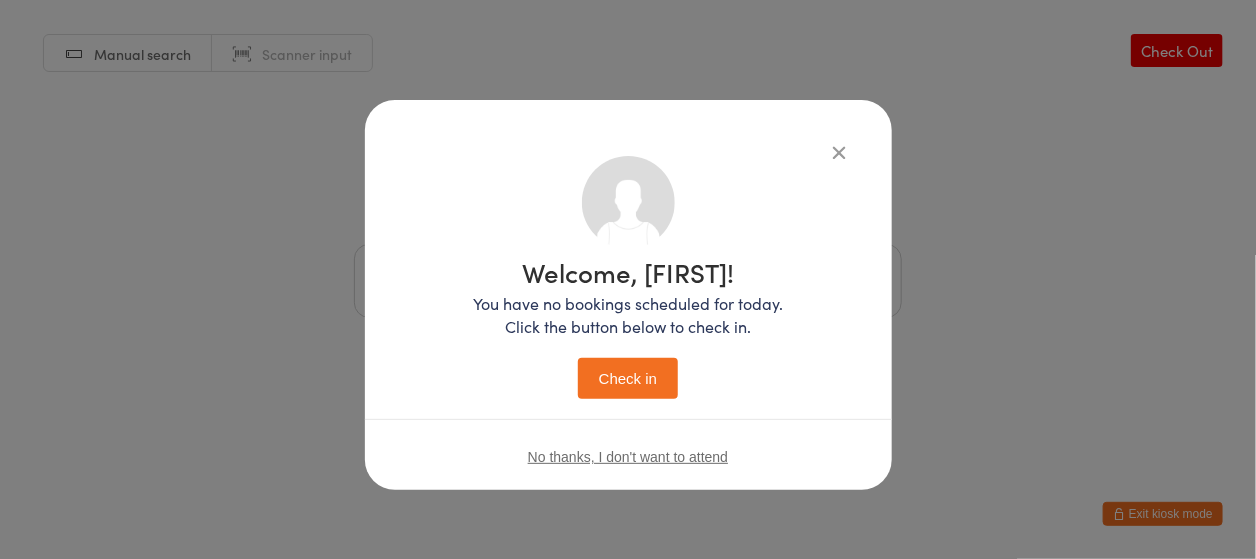 click on "Check in" at bounding box center (628, 378) 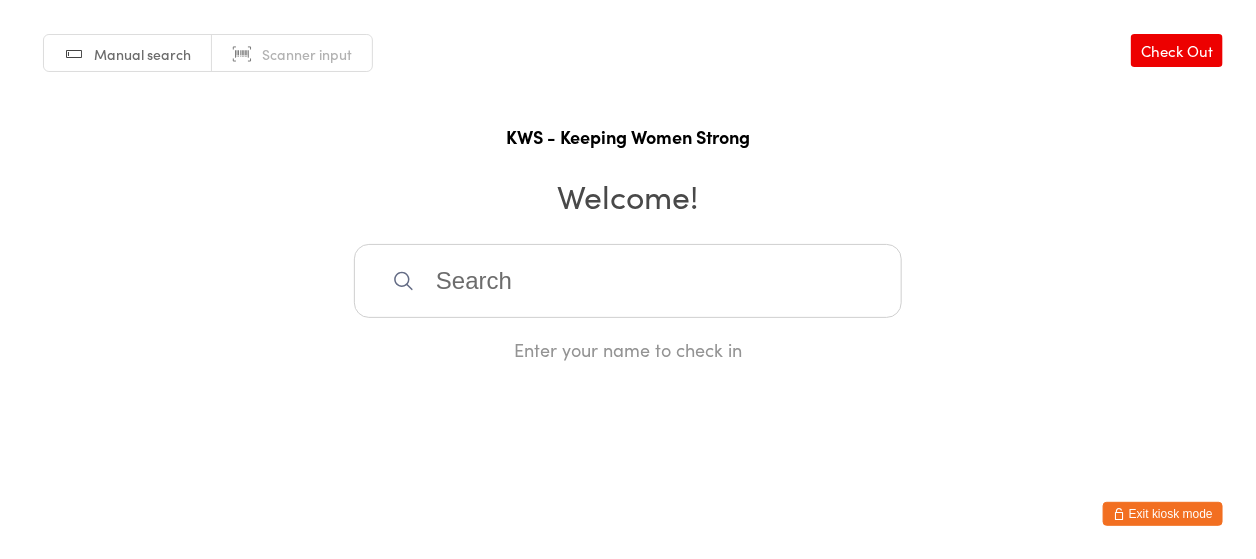 click at bounding box center (628, 281) 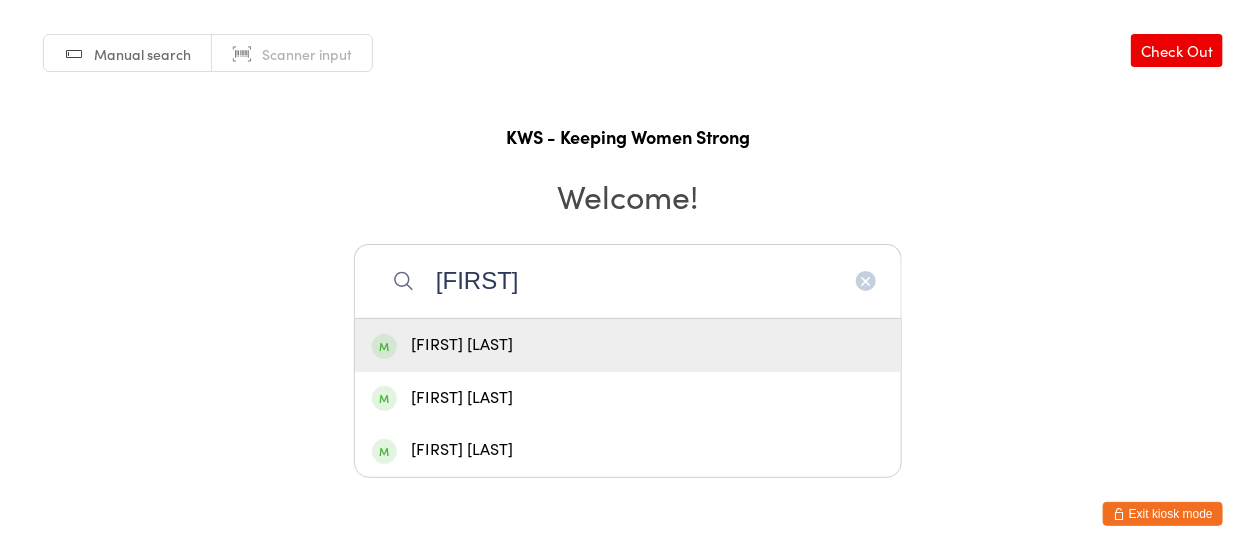 type on "julie" 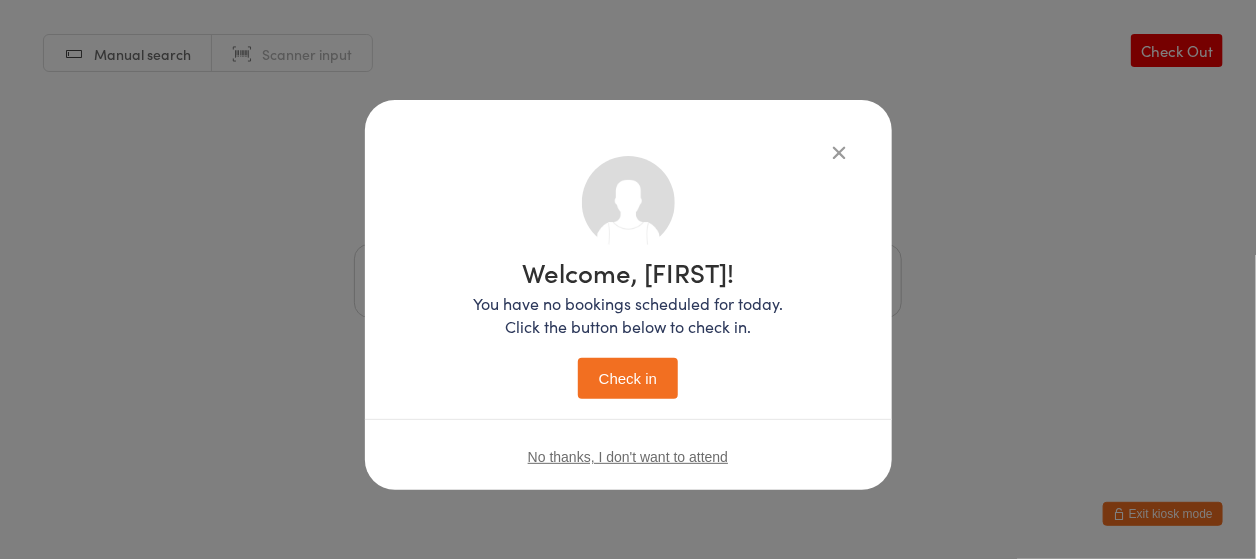 click on "Check in" at bounding box center [628, 378] 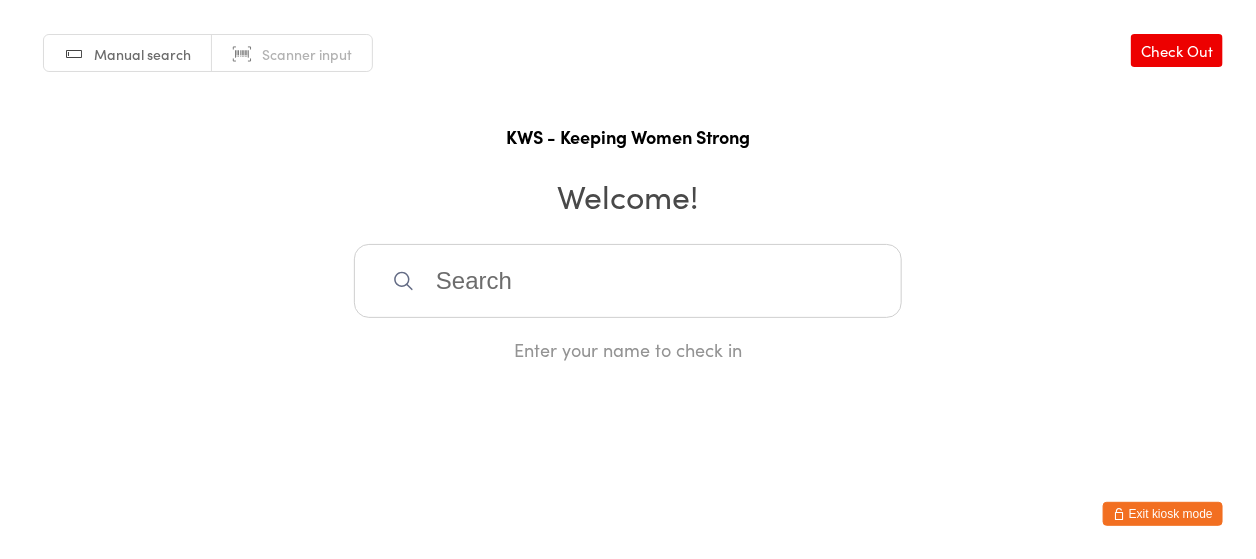 click at bounding box center (628, 281) 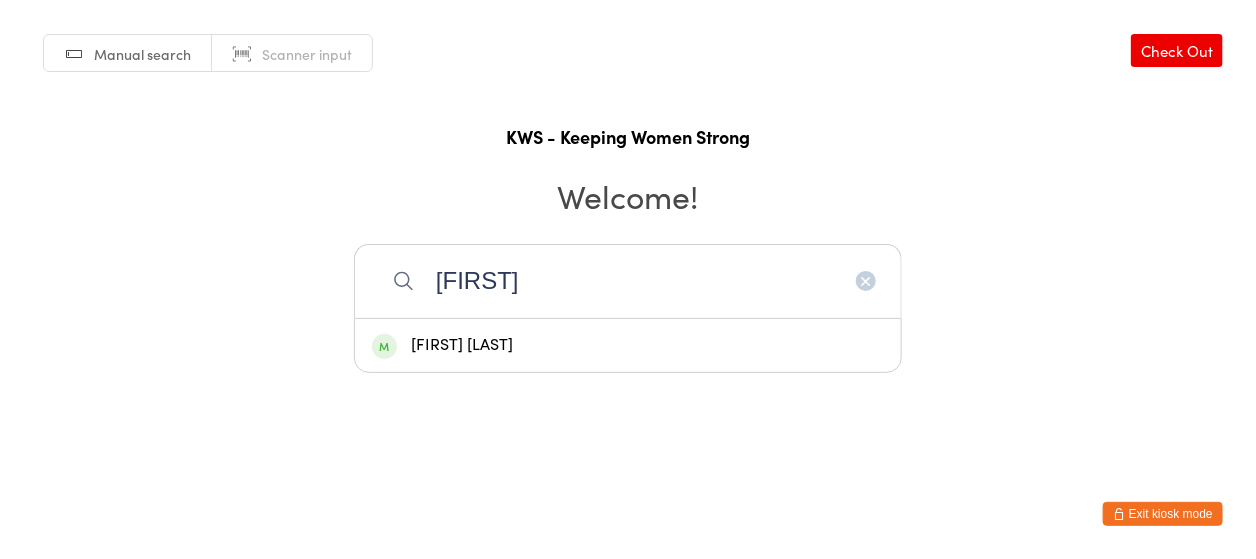 type on "denis" 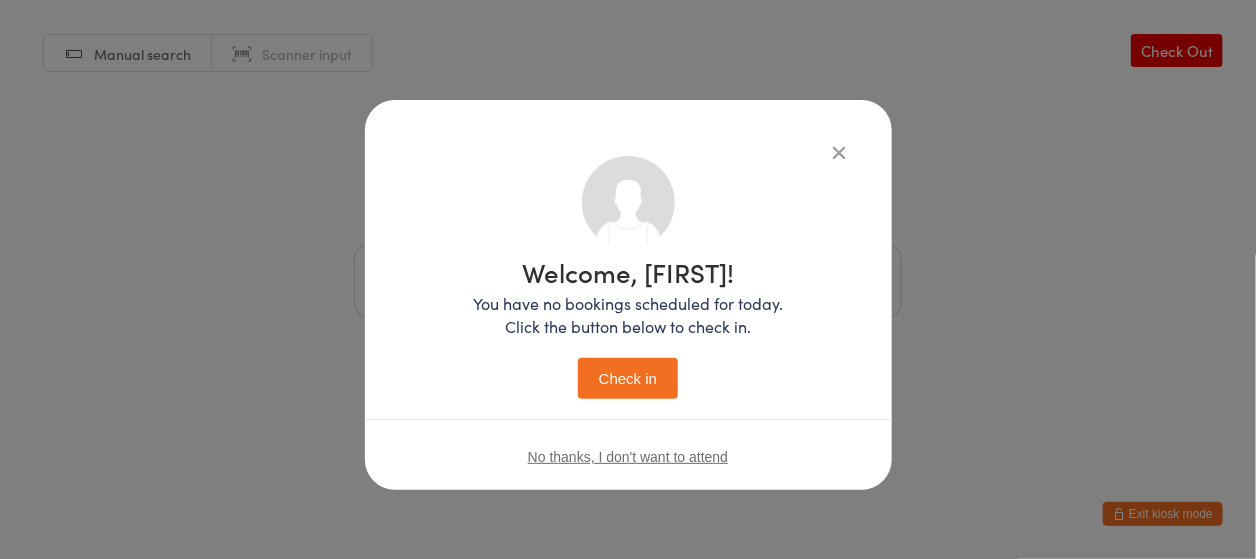 click on "Check in" at bounding box center [628, 378] 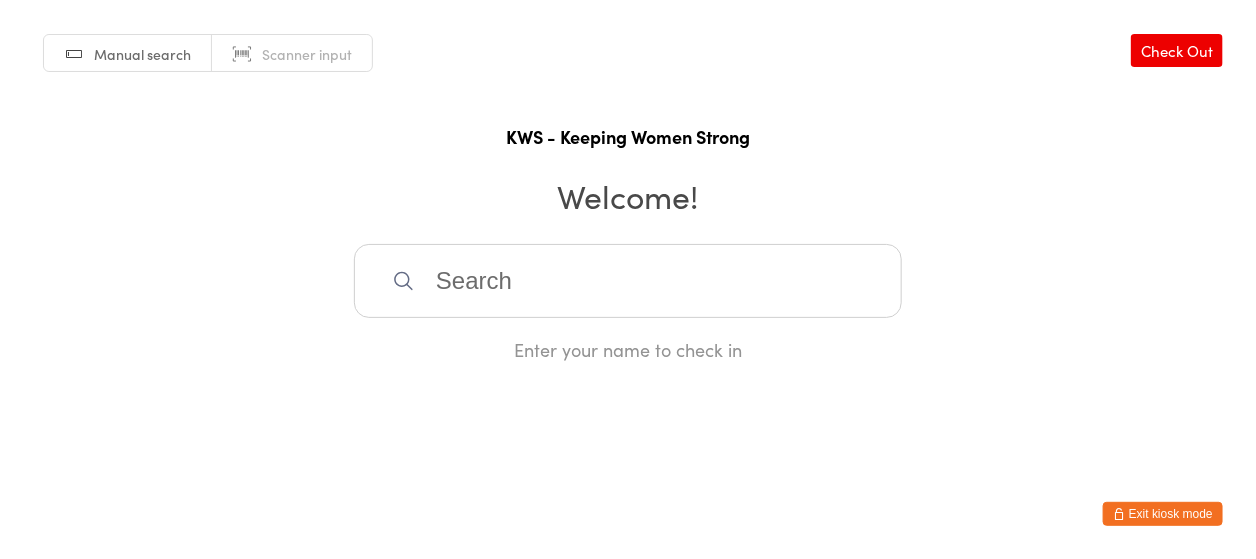 click at bounding box center [628, 281] 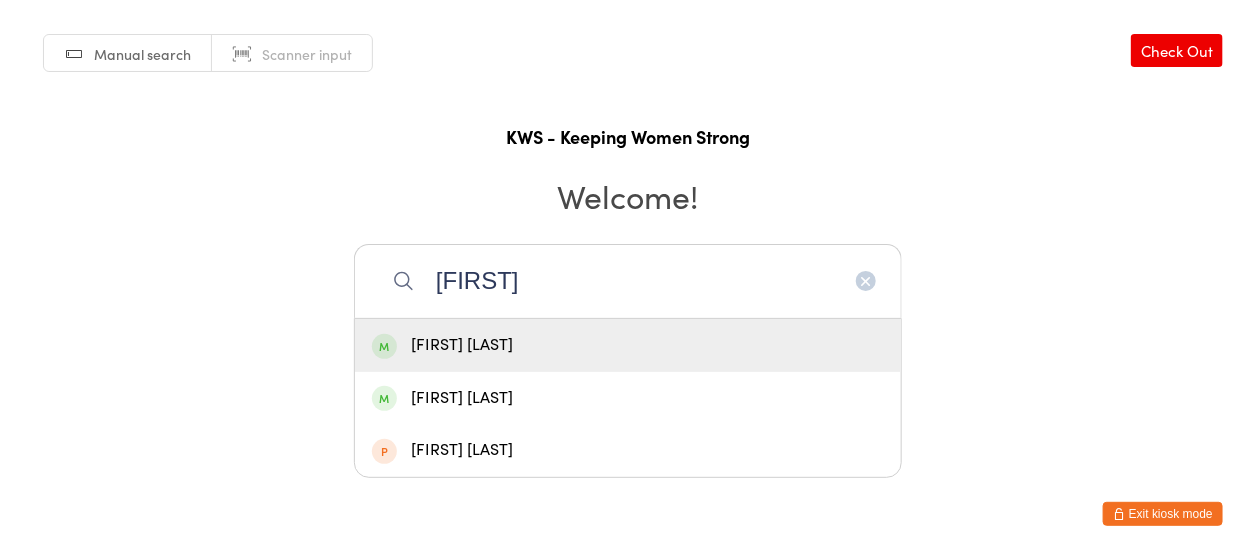 type on "Rae" 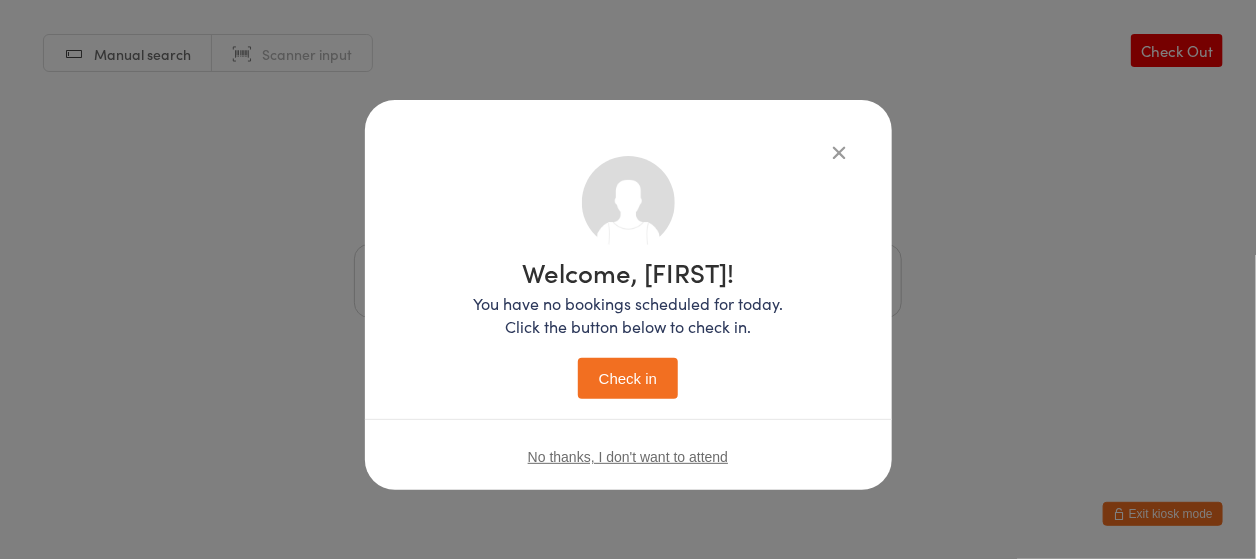 click on "Check in" at bounding box center (628, 378) 